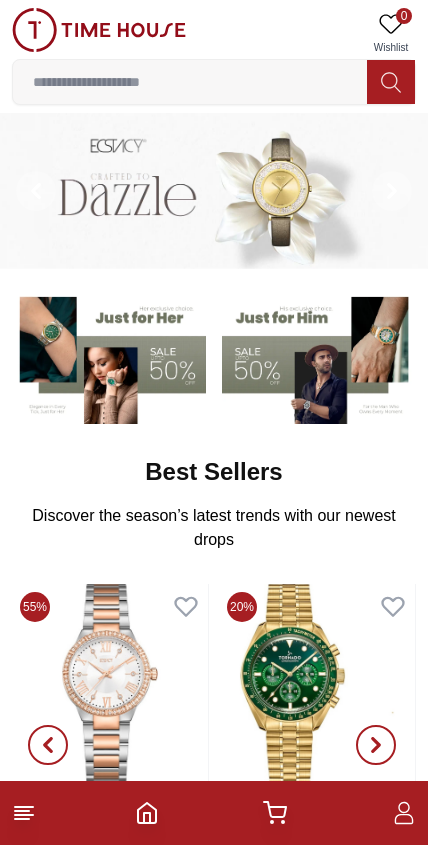 scroll, scrollTop: 0, scrollLeft: 0, axis: both 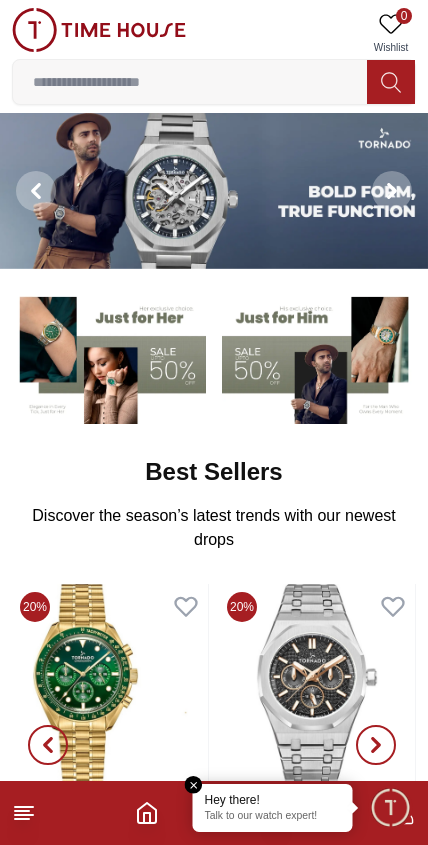click at bounding box center (190, 82) 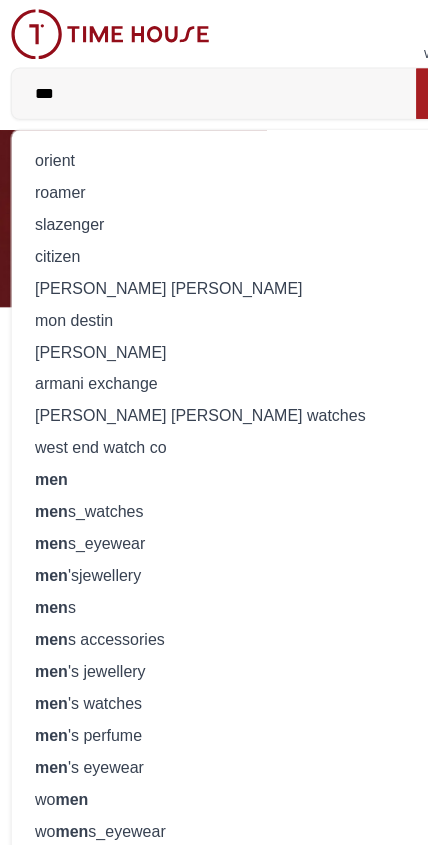 type on "***" 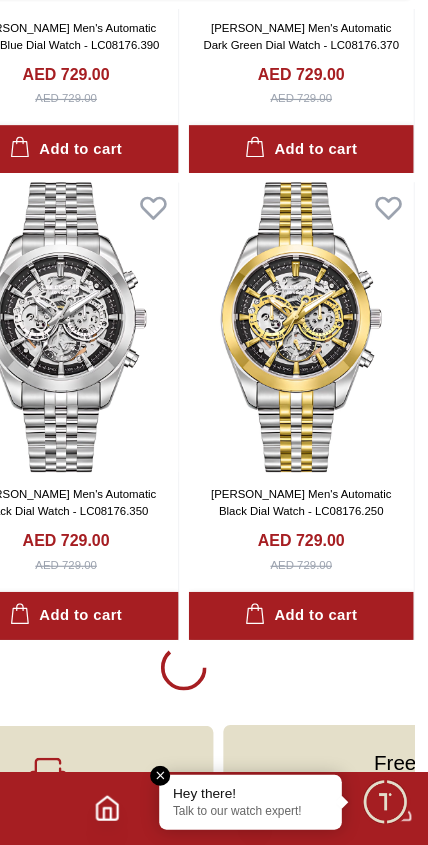 scroll, scrollTop: 3629, scrollLeft: 8, axis: both 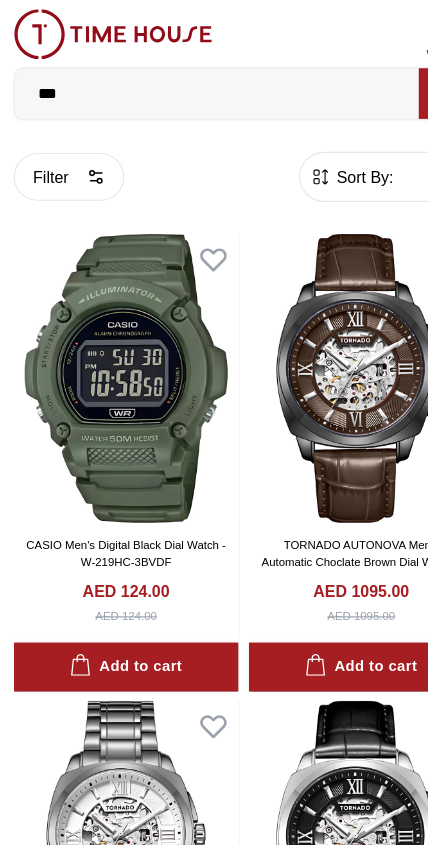 click on "Sort By:" at bounding box center (318, 155) 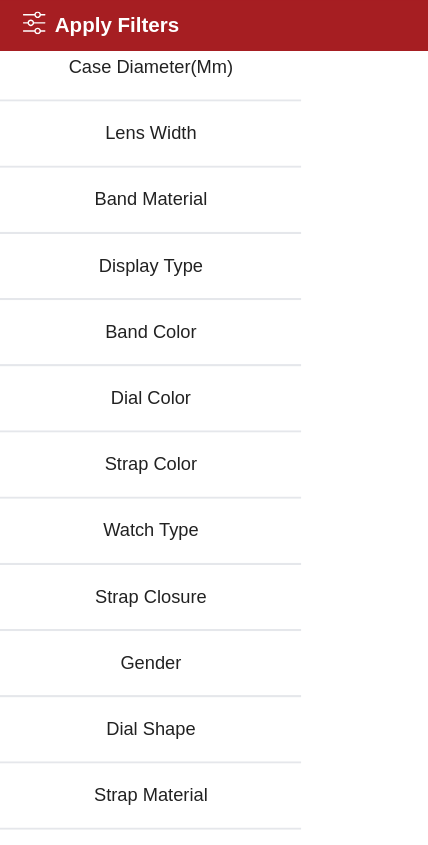 scroll, scrollTop: 361, scrollLeft: 0, axis: vertical 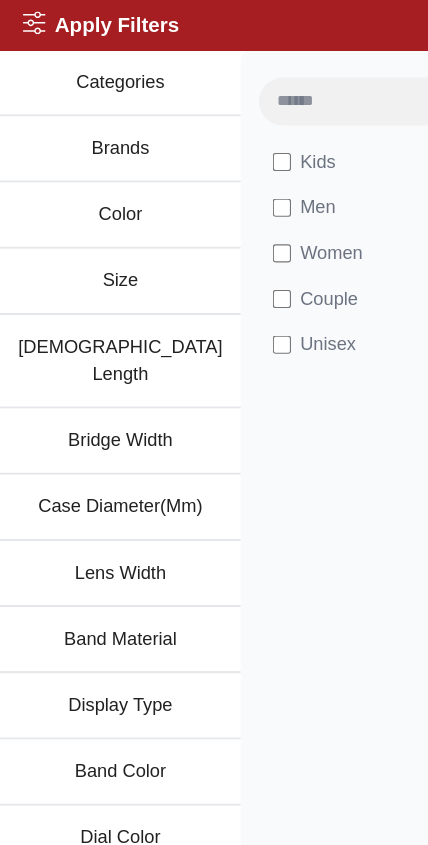 click on "Men" at bounding box center (266, 182) 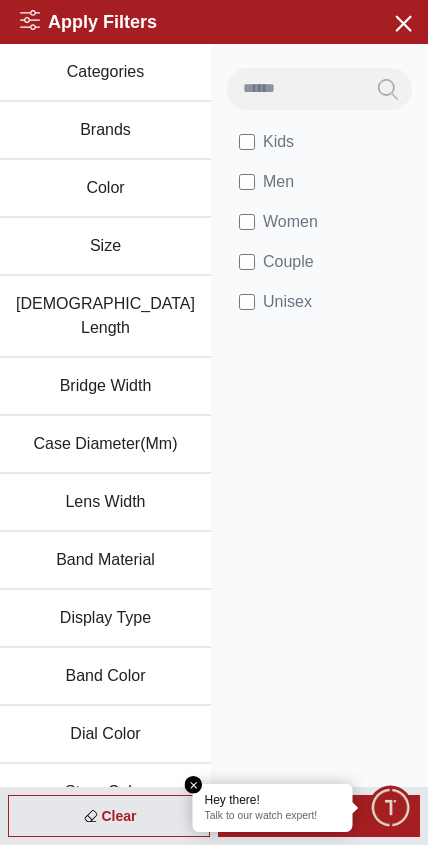click 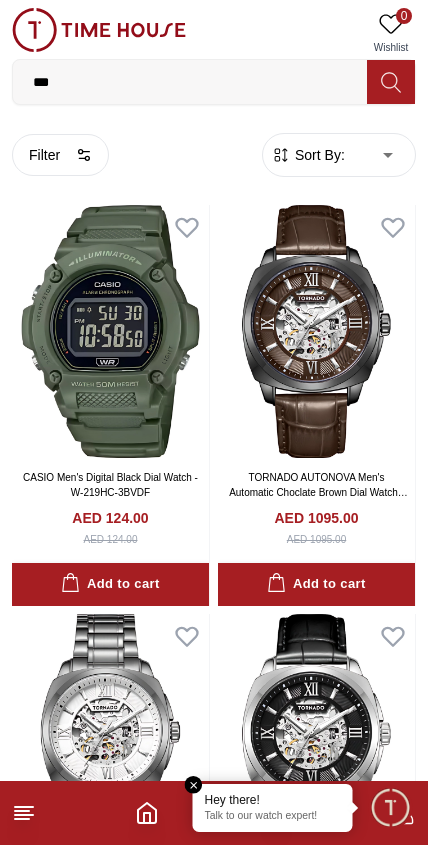 click on "Sort By:" at bounding box center [318, 155] 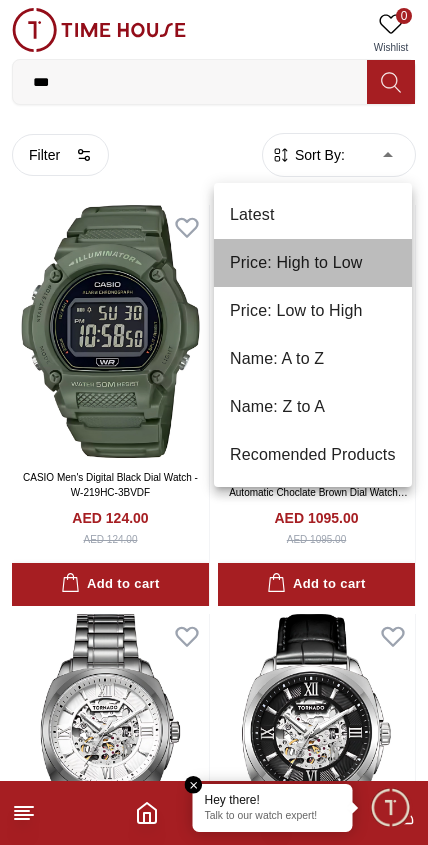 click on "Price: High to Low" at bounding box center [313, 263] 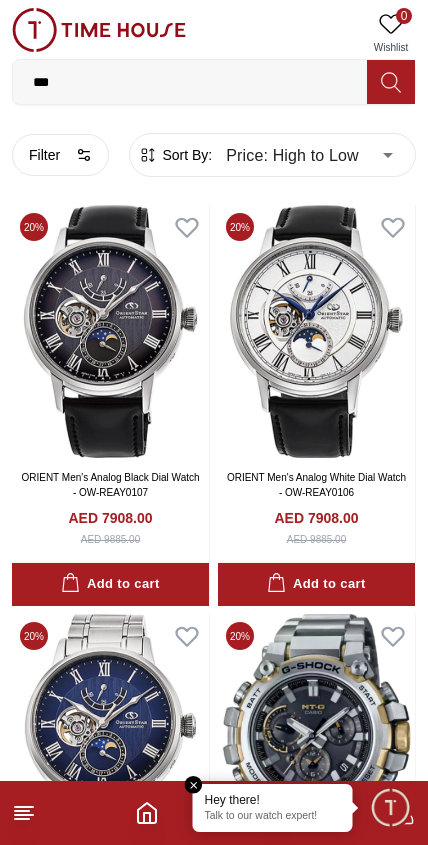 click on "100% Genuine products with International Warranty Shop From [GEOGRAPHIC_DATA] | العربية |  Currency   | 0 Wishlist *** orient roamer slazenger citizen [PERSON_NAME] [PERSON_NAME] mon destin [PERSON_NAME] exchange [PERSON_NAME] [PERSON_NAME] watches west end watch co men men s_watches men s_eyewear men 'sjewellery men s men s accessories men 's jewellery men 's watches men 's perfume men 's eyewear wo men wo men s_eyewear wo men 's_eyewear wo men s_watches w men s watches seiko  men 's automatic golden guess  men  analog blue casio  men 's analog-digital grey seiko  men 's analog dark guess  men  multi-function black casio  men 's analog black casio  men 's digital silver casio  men 's digital black casio  men 's chronograph blue casio  men 's chronograph white seiko  men 's analog gold seiko  men 's analog emerald casio  men 's digital blue casio  men 's analog silver astro  men 's black dial Trending Searches 1200 Police Casio Women [PERSON_NAME] [PERSON_NAME] hills Watch 2100 Seiko [PERSON_NAME] Top Brands Quantum Carlton Astro CITIZEN Help 0" at bounding box center (214, 4282) 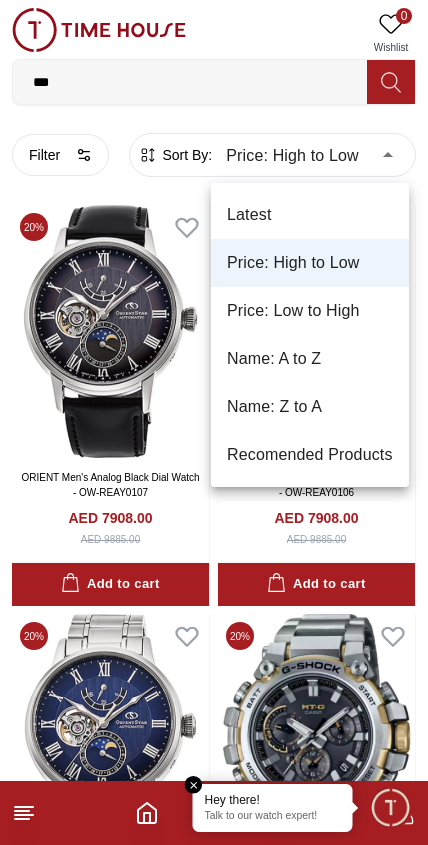 click on "Price: Low to High" at bounding box center [310, 311] 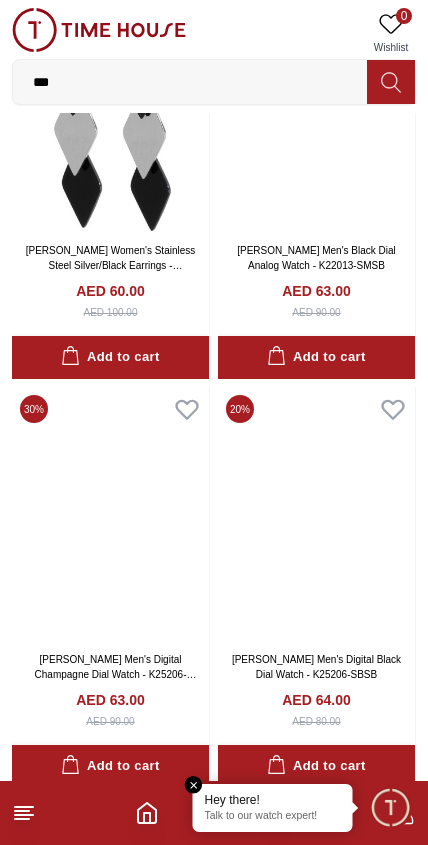 scroll, scrollTop: 2274, scrollLeft: 0, axis: vertical 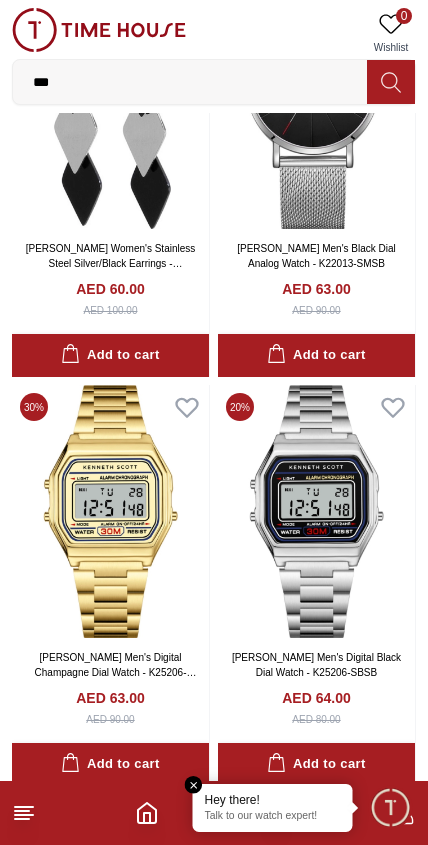 click on "Add to cart" at bounding box center (110, 764) 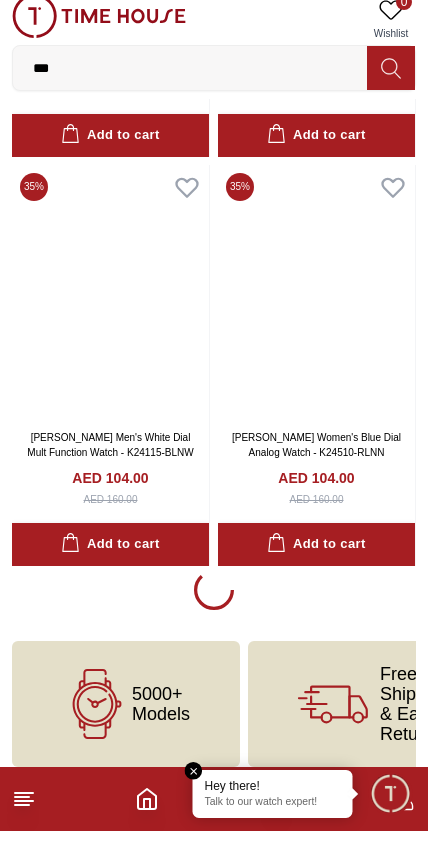 scroll, scrollTop: 7809, scrollLeft: 0, axis: vertical 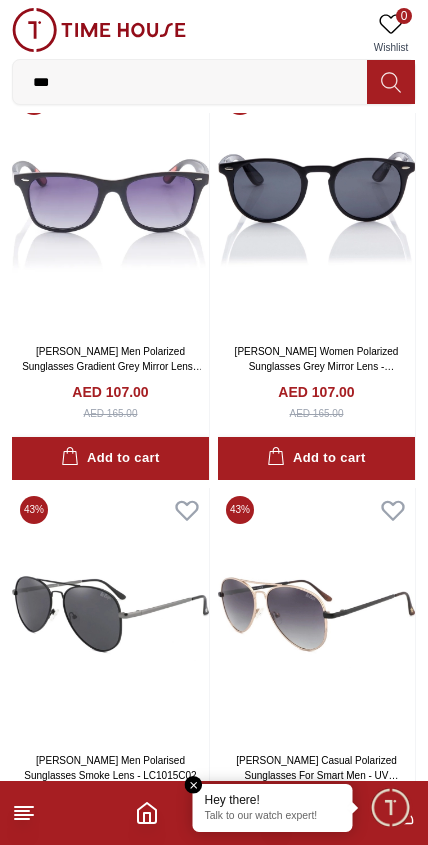 click 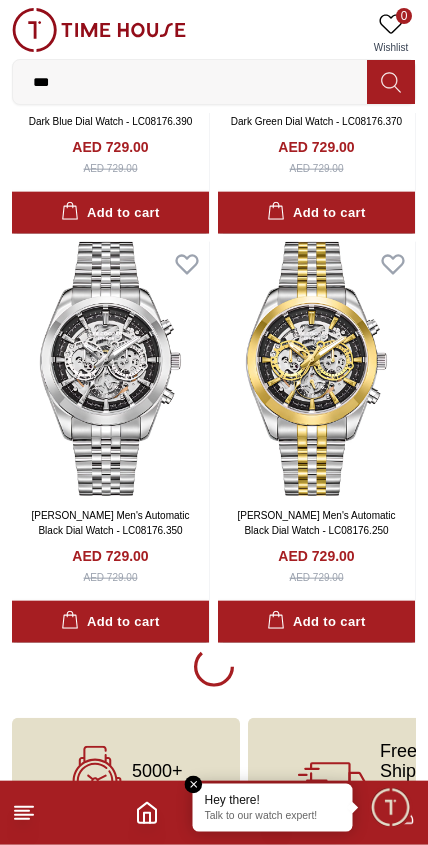scroll, scrollTop: 3647, scrollLeft: 0, axis: vertical 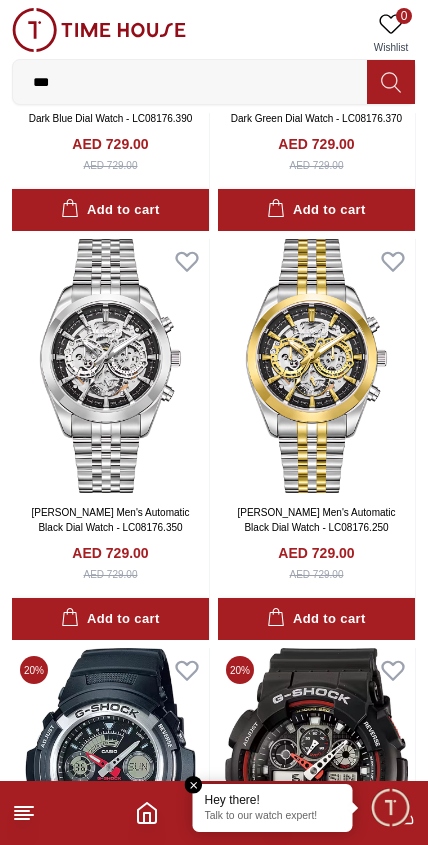 click on "***" at bounding box center [190, 82] 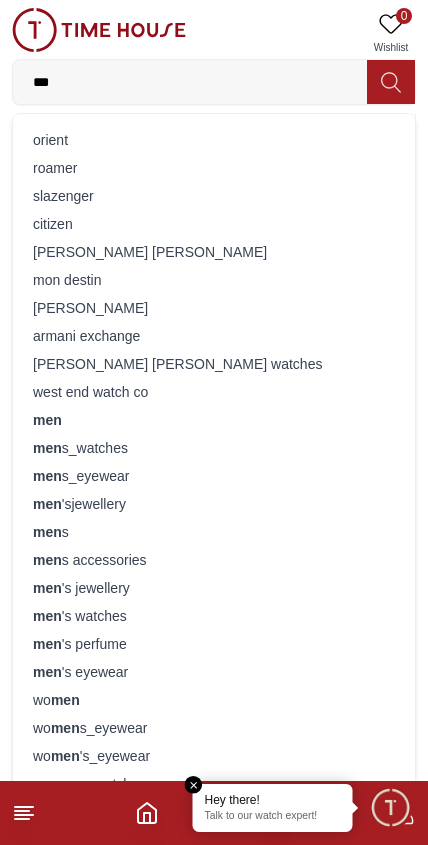 scroll, scrollTop: 3495, scrollLeft: 0, axis: vertical 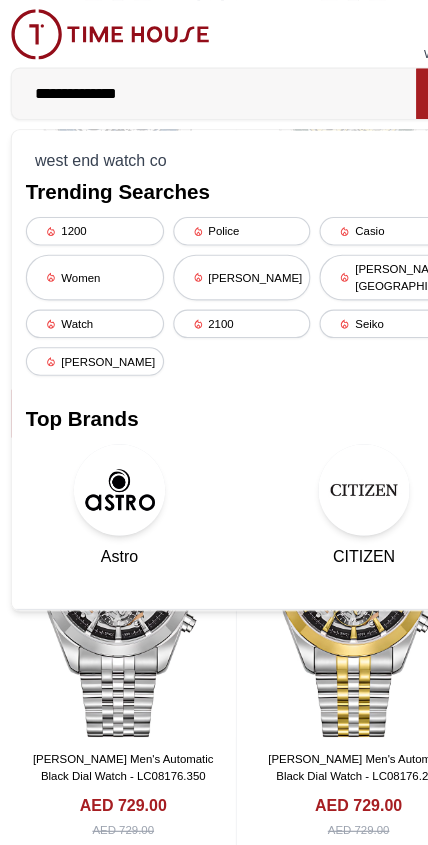 type on "**********" 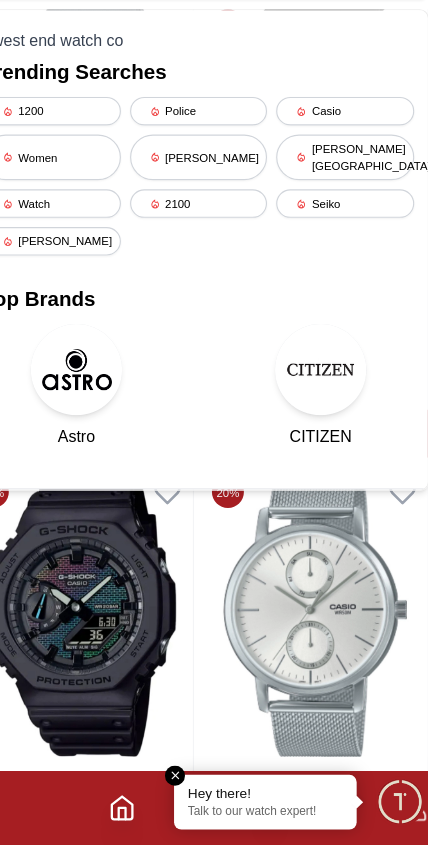 scroll, scrollTop: 4193, scrollLeft: 0, axis: vertical 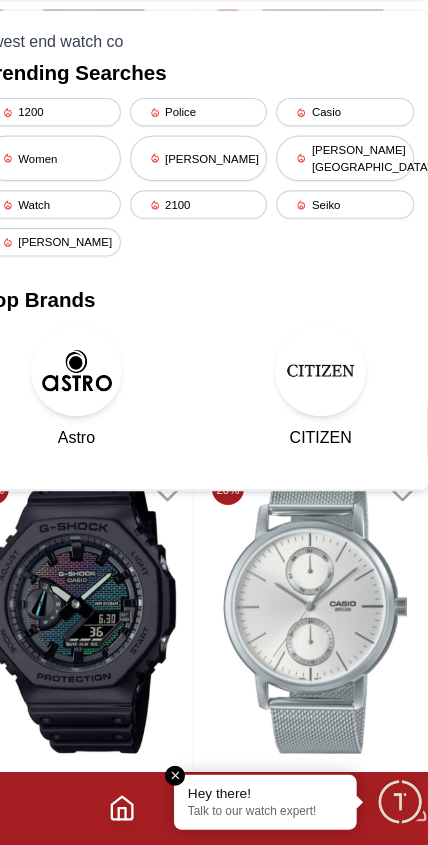 click at bounding box center (321, 429) 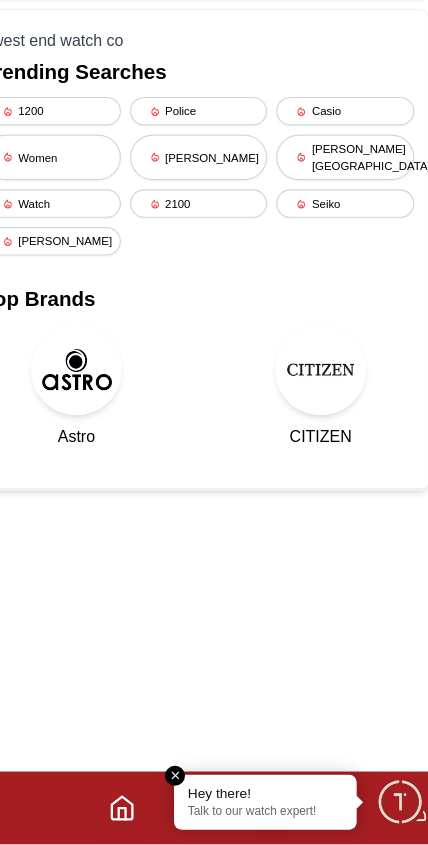 scroll, scrollTop: 0, scrollLeft: 0, axis: both 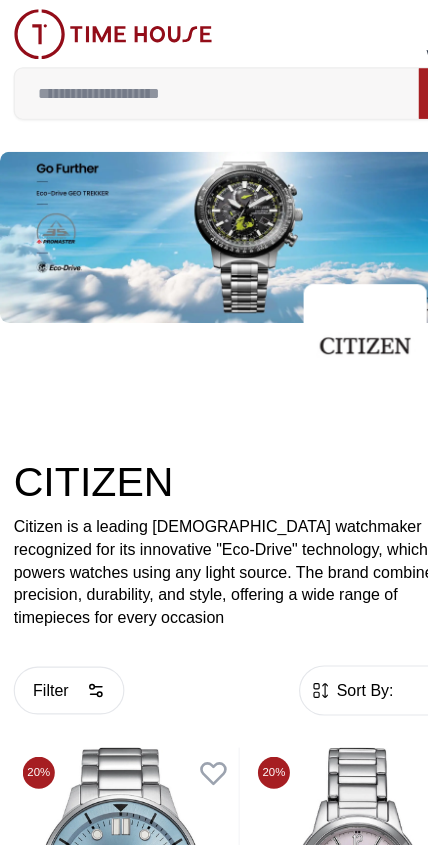 click 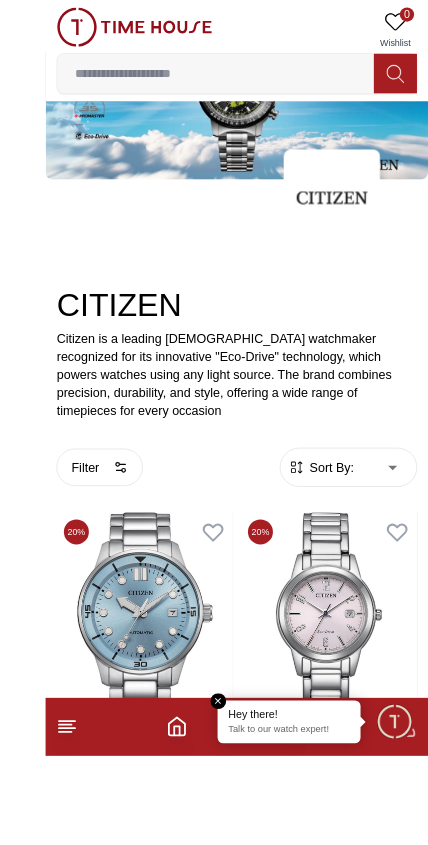 scroll, scrollTop: 188, scrollLeft: 0, axis: vertical 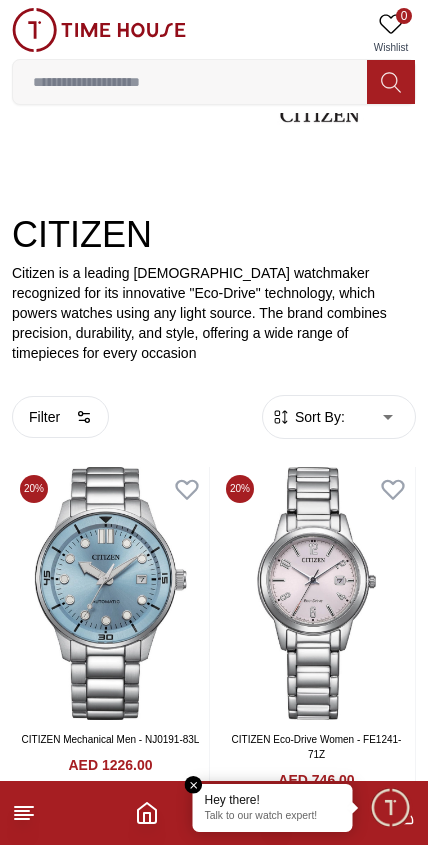click 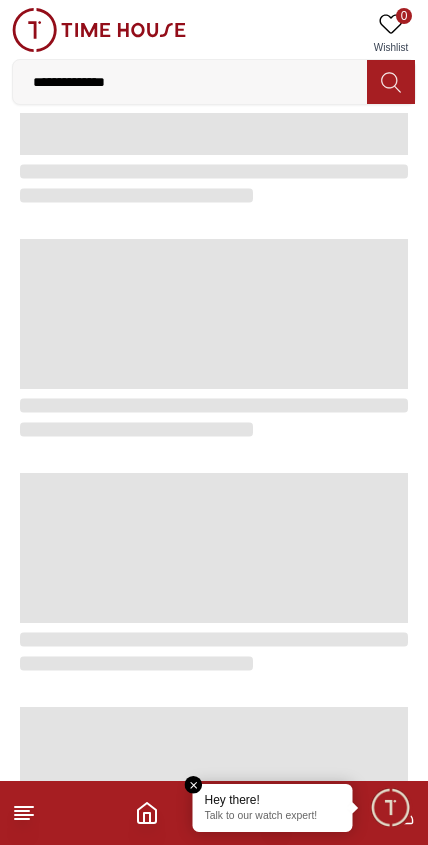 scroll, scrollTop: 0, scrollLeft: 0, axis: both 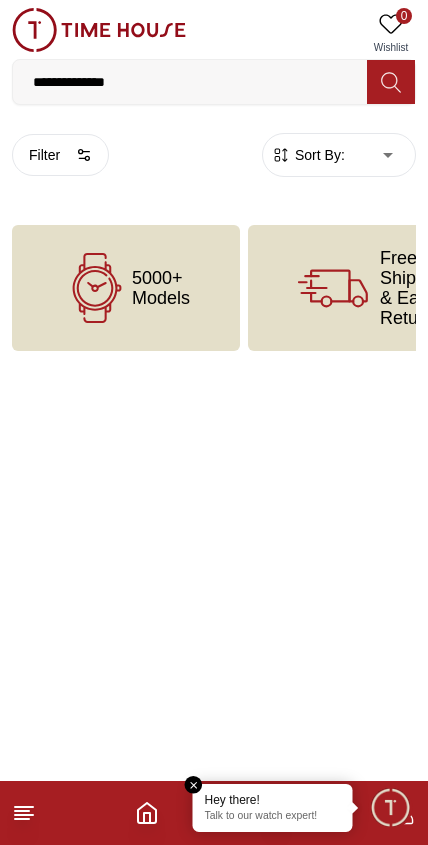 click on "**********" at bounding box center (190, 82) 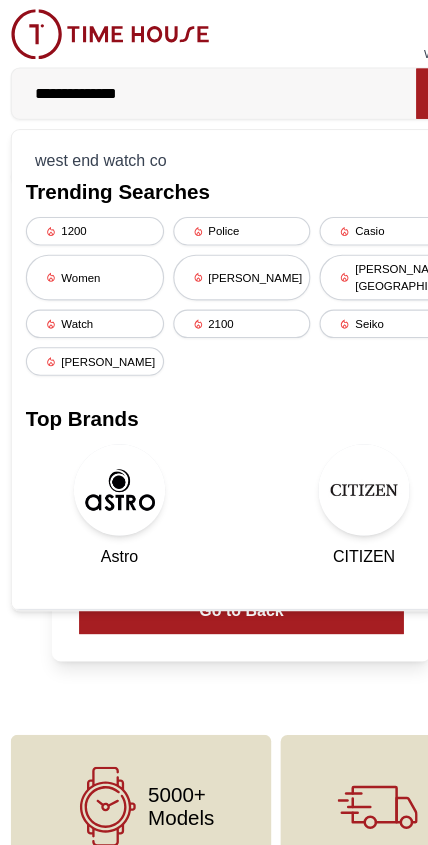 click on "Seiko" at bounding box center [342, 283] 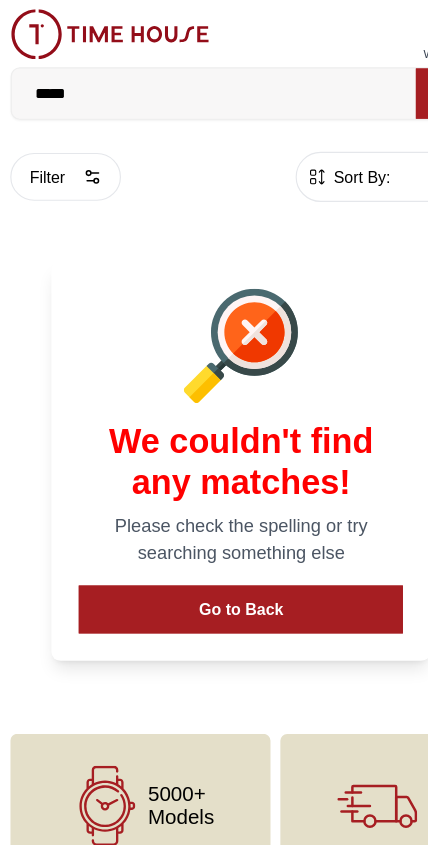 scroll, scrollTop: 4, scrollLeft: 0, axis: vertical 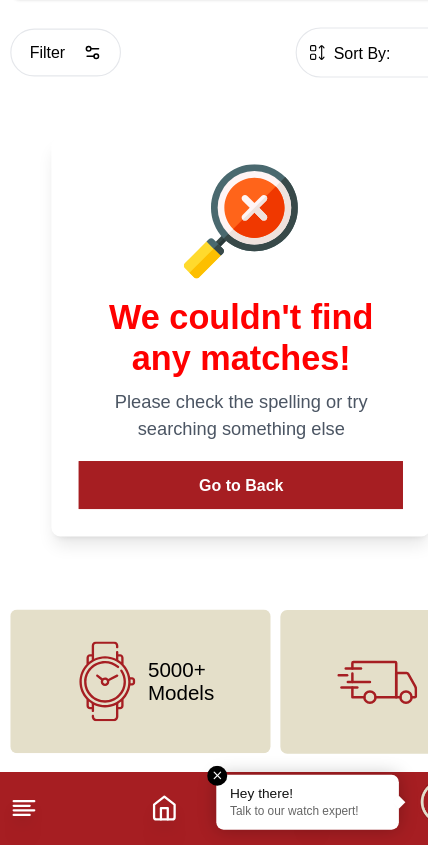 click on "Go to Back" at bounding box center (214, 530) 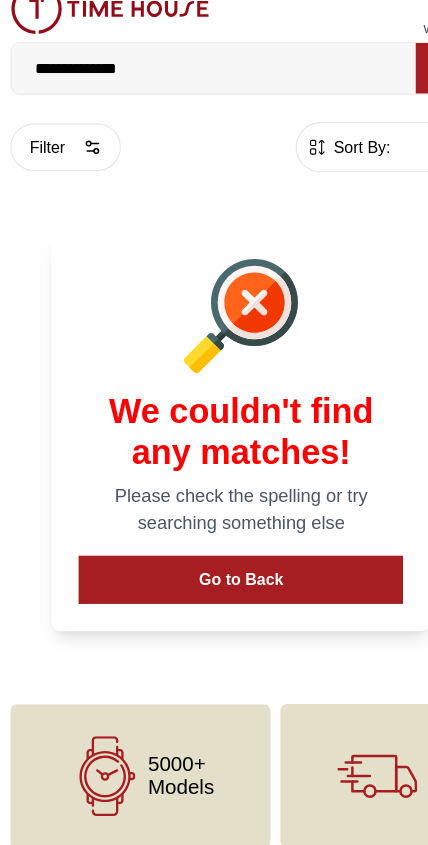 scroll, scrollTop: 0, scrollLeft: 0, axis: both 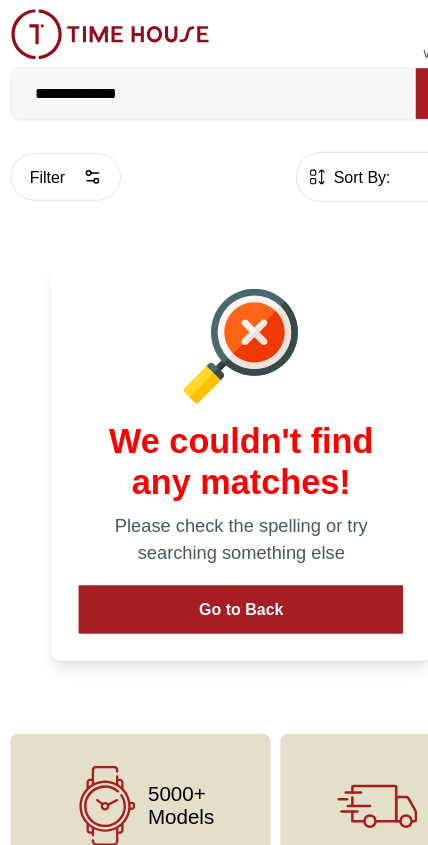 click on "Filter" at bounding box center (60, 155) 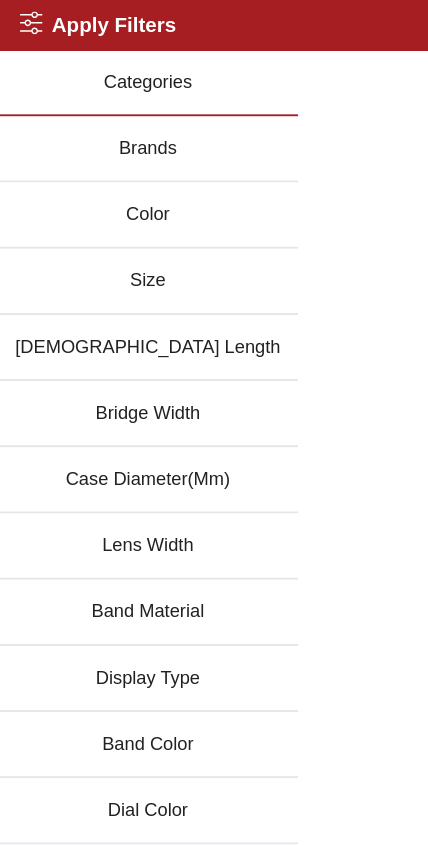 click on "Color" at bounding box center [132, 189] 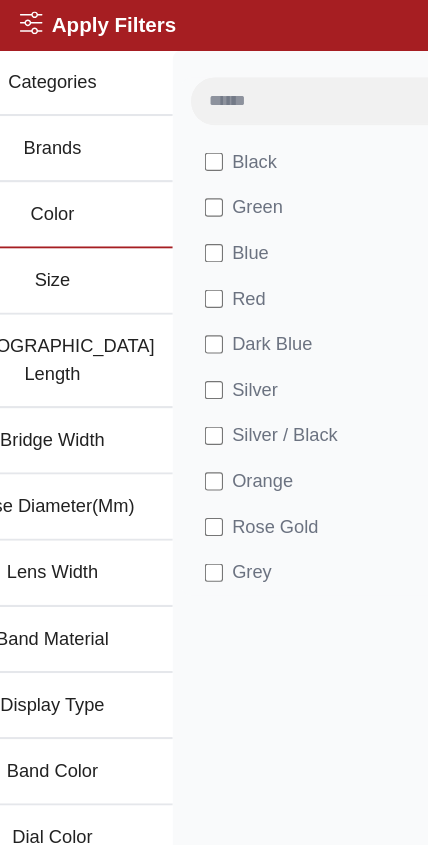 scroll, scrollTop: 0, scrollLeft: 68, axis: horizontal 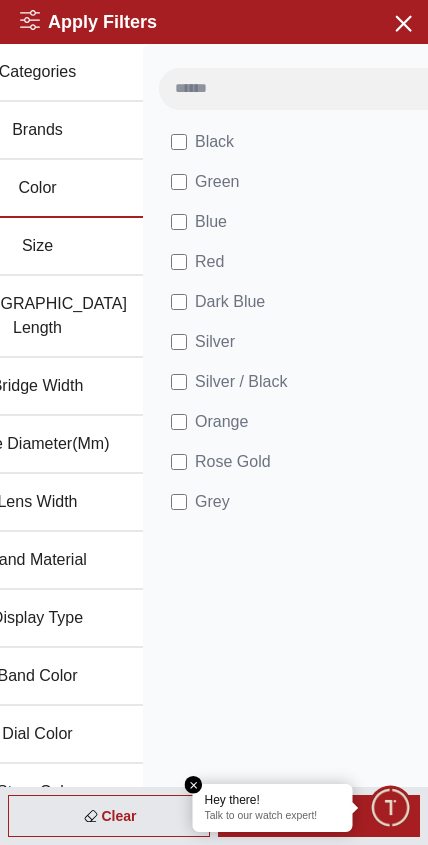 click 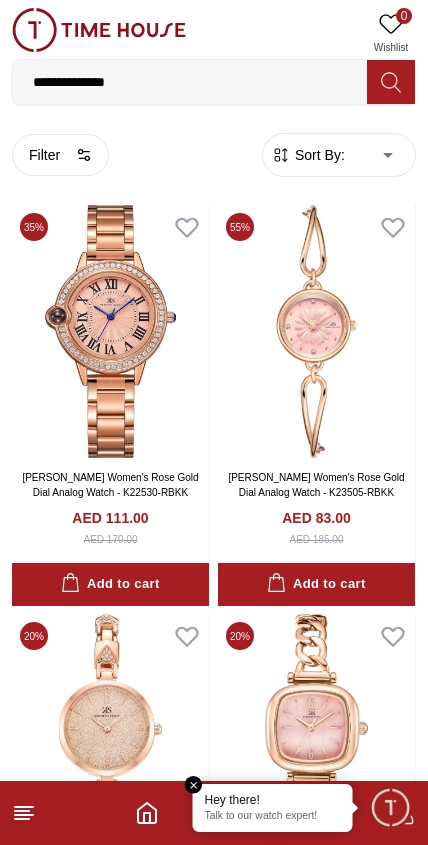 click on "**********" at bounding box center [190, 82] 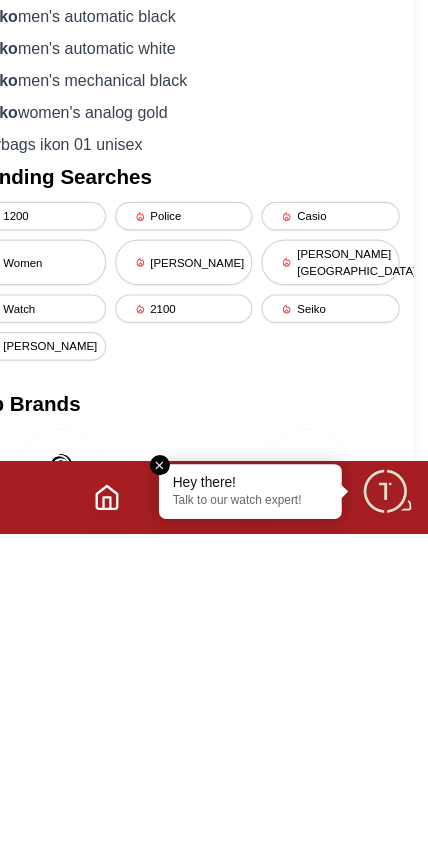 click at bounding box center (194, 785) 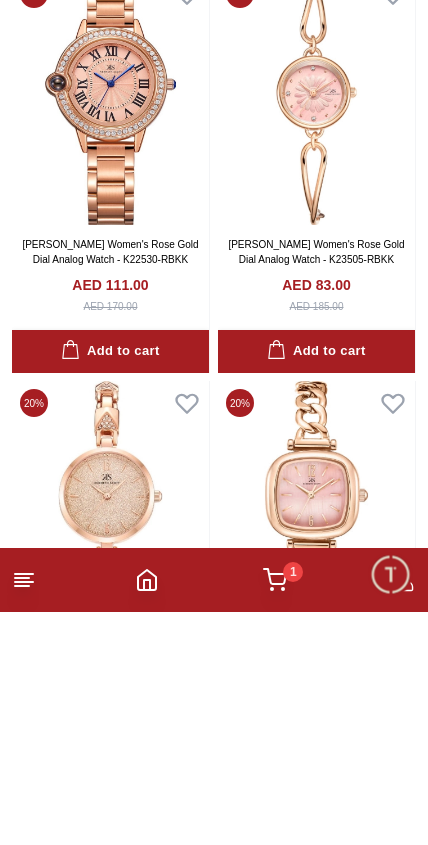 scroll, scrollTop: 233, scrollLeft: 0, axis: vertical 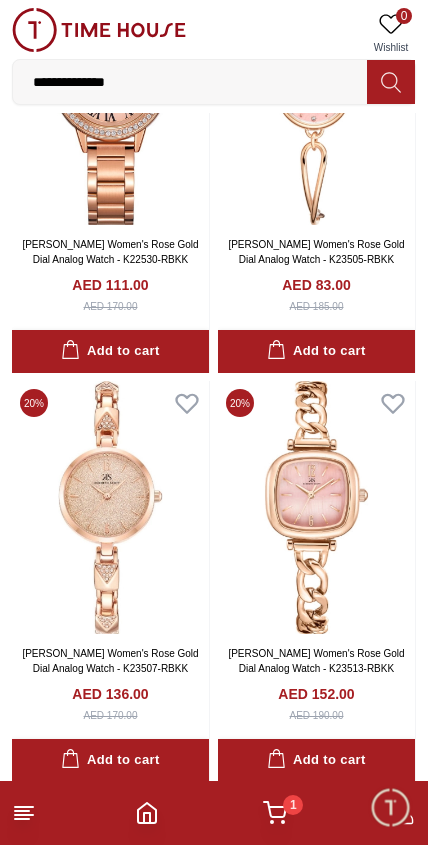 click 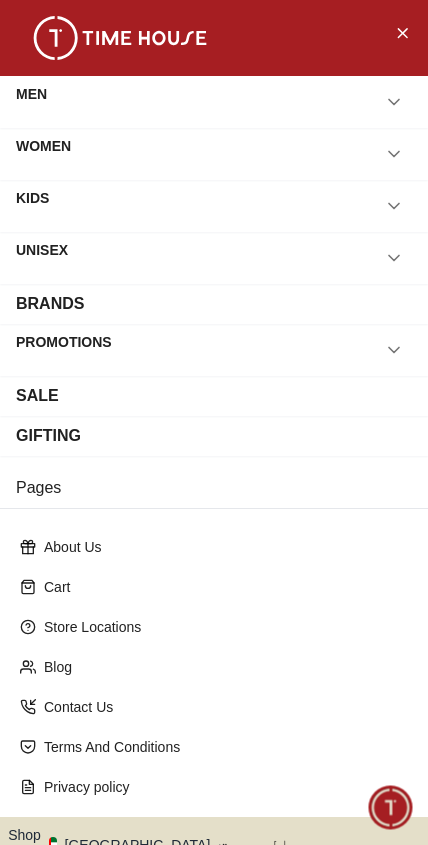 click at bounding box center [214, 38] 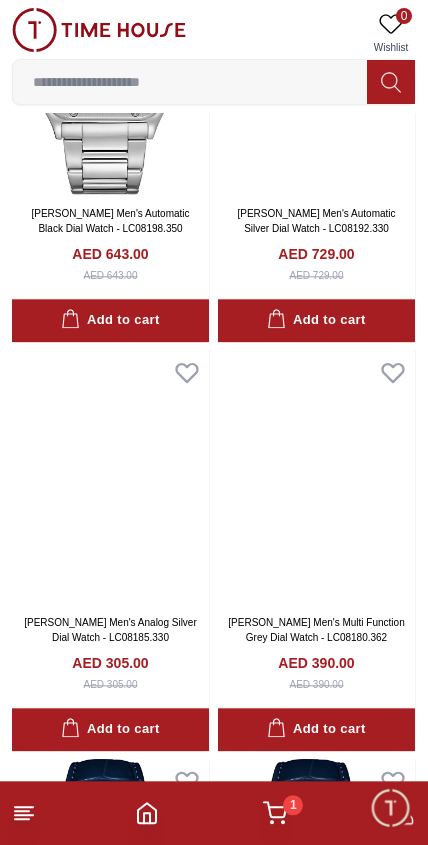 scroll, scrollTop: 1901, scrollLeft: 0, axis: vertical 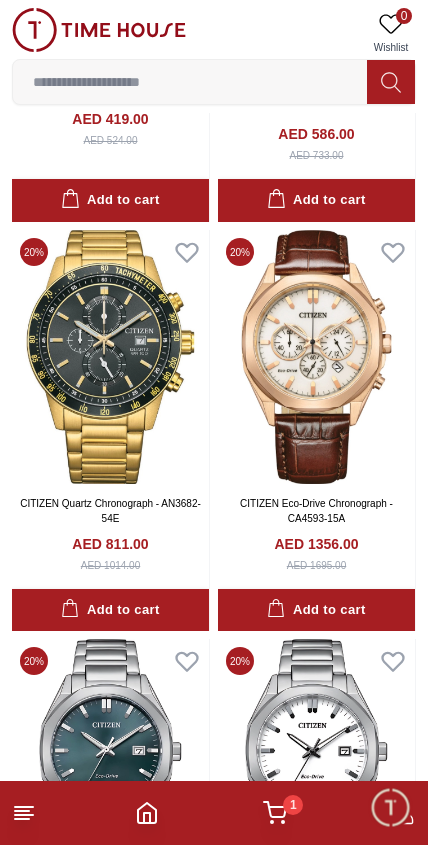 click on "Add to cart" at bounding box center [110, 610] 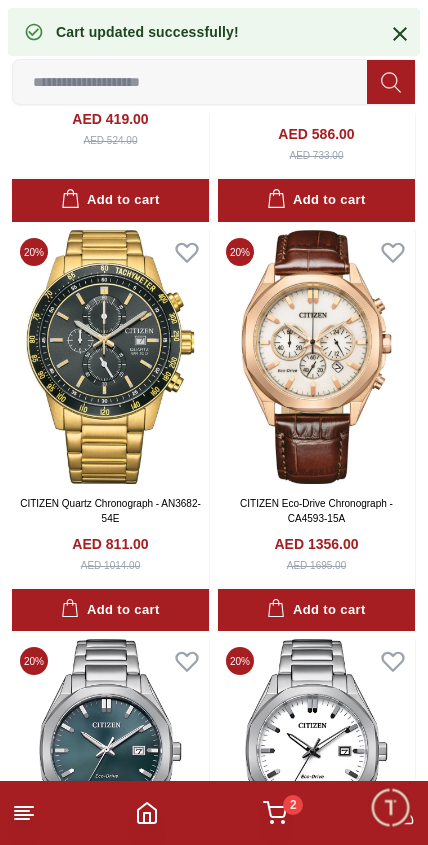 click on "Add to cart" at bounding box center (110, 610) 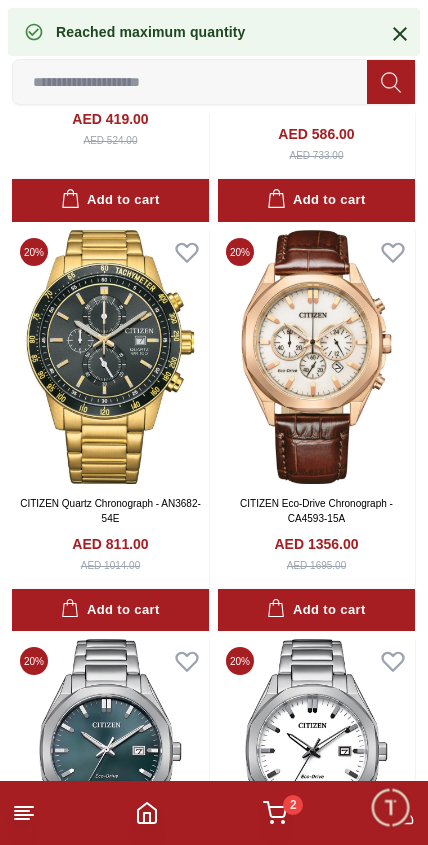 click on "Add to cart" at bounding box center (110, 610) 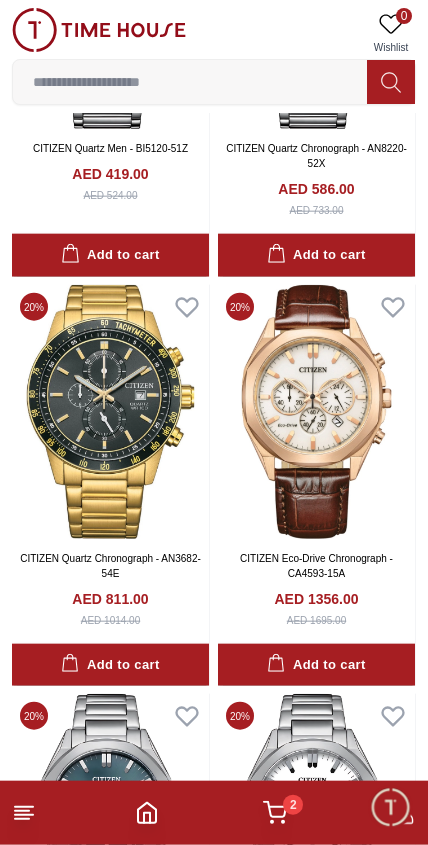 scroll, scrollTop: 15843, scrollLeft: 0, axis: vertical 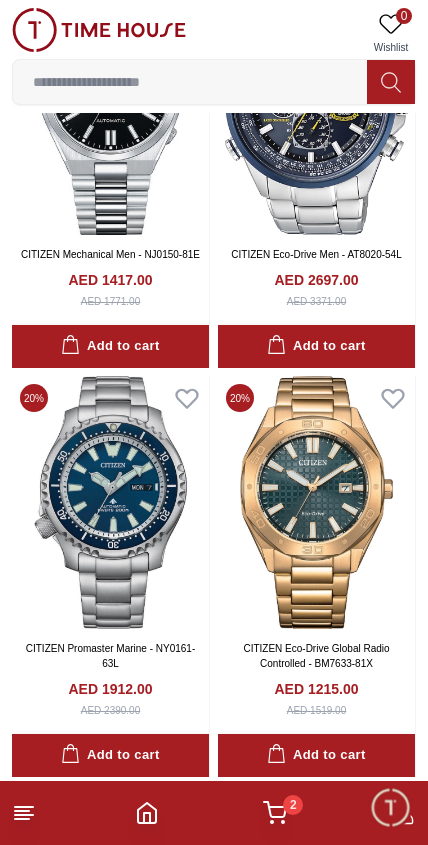 click at bounding box center [190, 82] 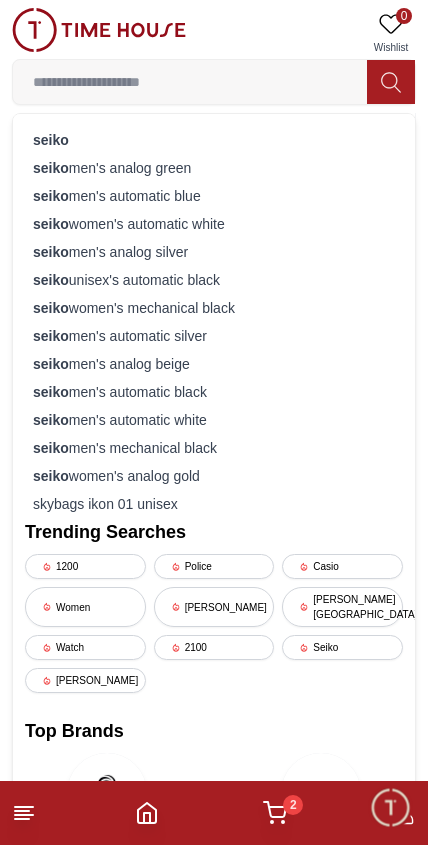 scroll, scrollTop: 14372, scrollLeft: 0, axis: vertical 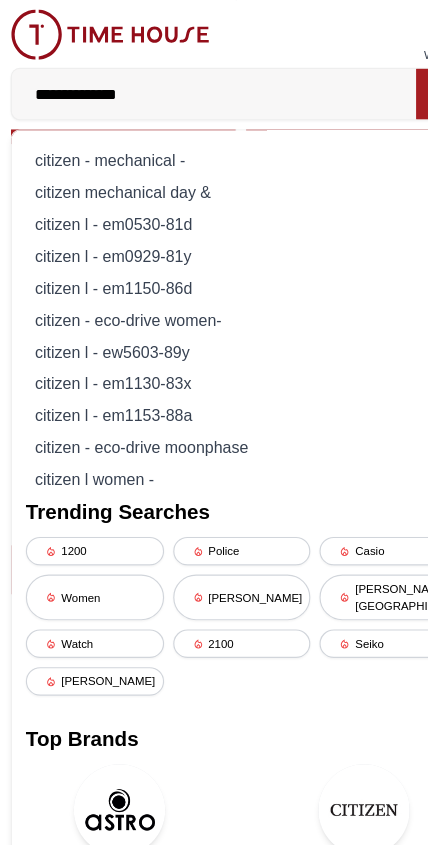 type on "**********" 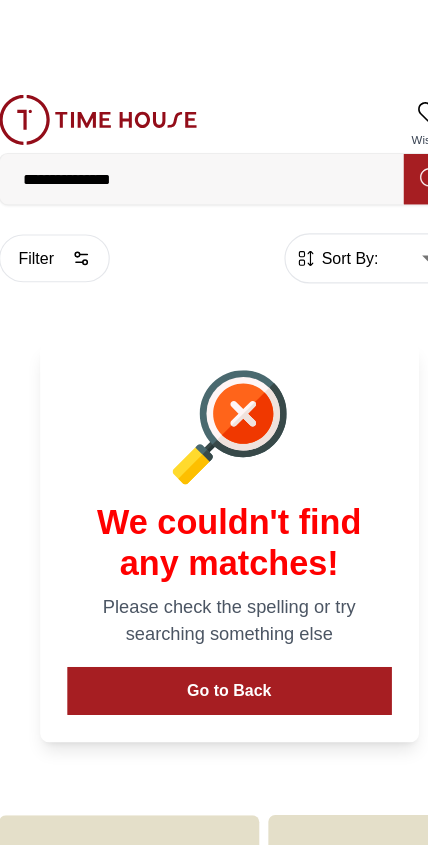 scroll, scrollTop: 0, scrollLeft: 0, axis: both 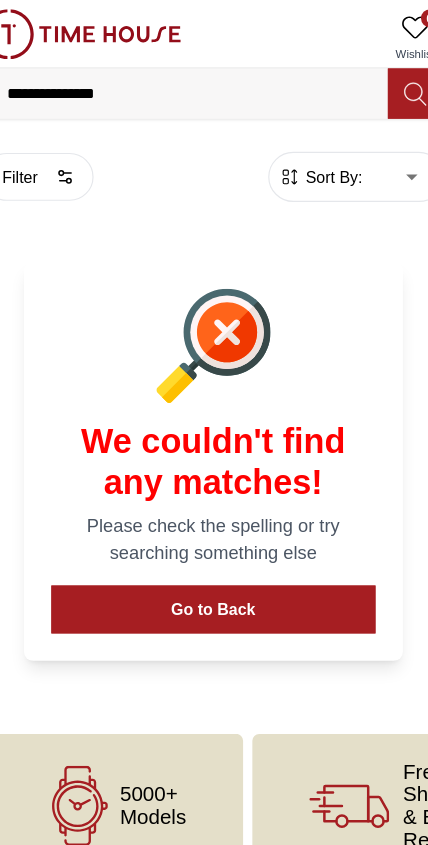 click on "**********" at bounding box center [190, 82] 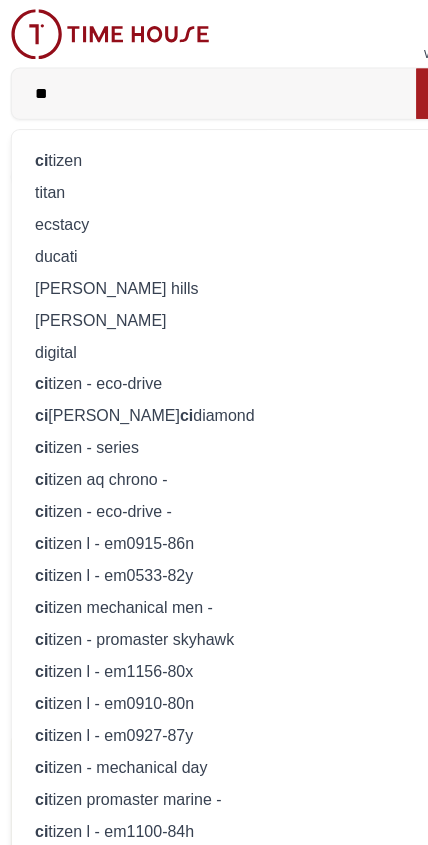 type on "*" 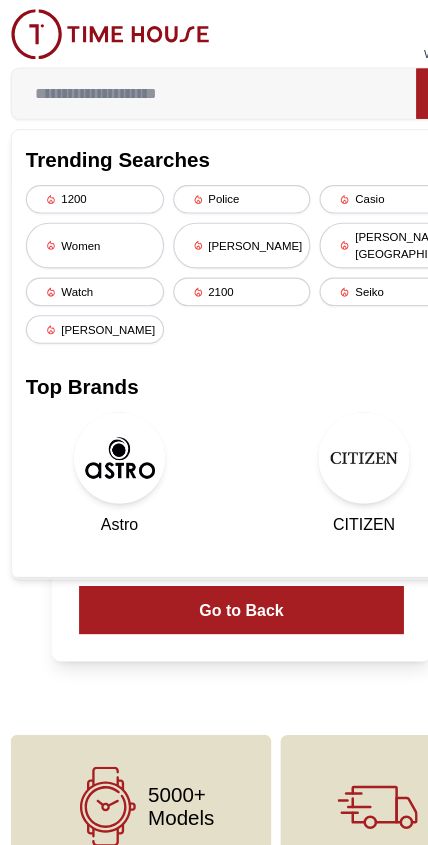 type on "*" 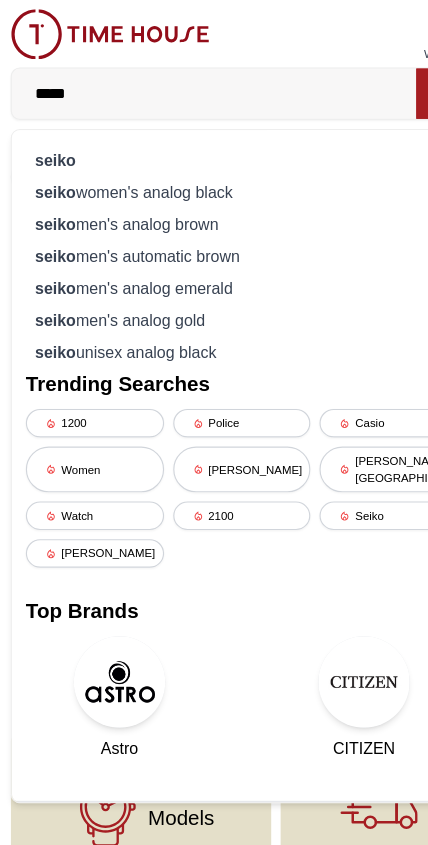type on "*****" 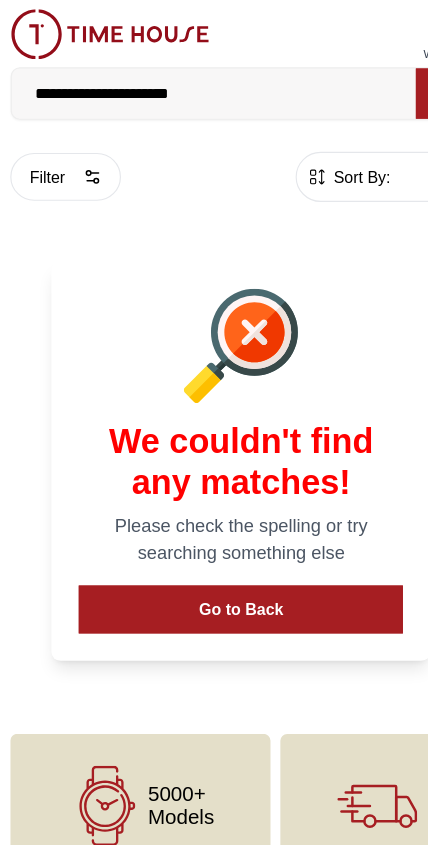 click on "Go to Back" at bounding box center (214, 534) 